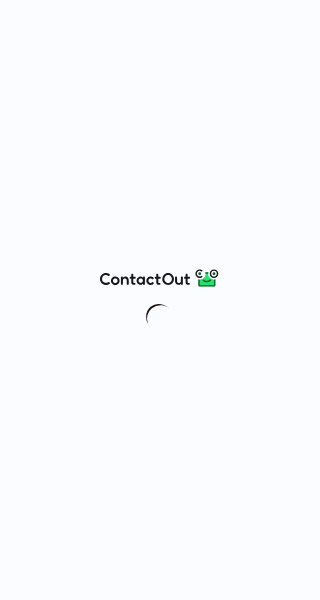 scroll, scrollTop: 0, scrollLeft: 0, axis: both 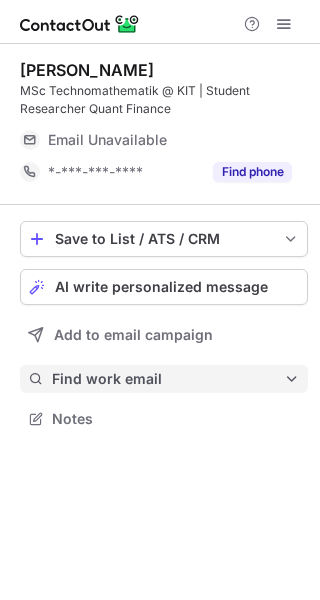 click on "Find work email" at bounding box center (164, 379) 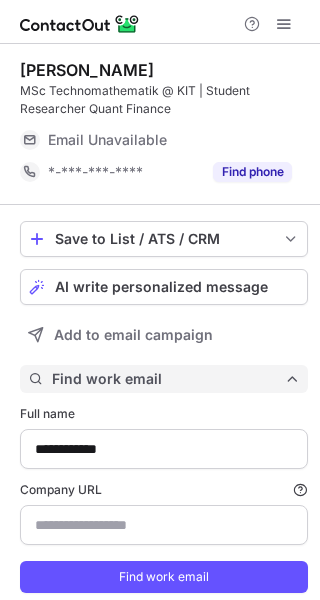 scroll, scrollTop: 10, scrollLeft: 10, axis: both 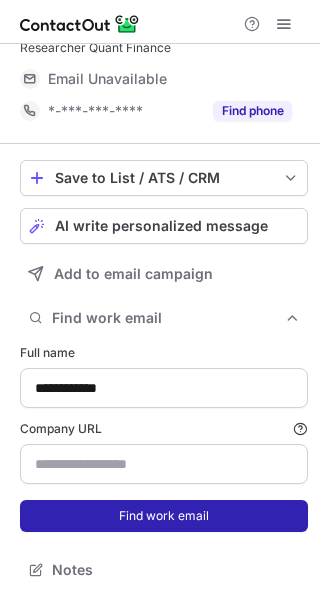 click on "Find work email" at bounding box center [164, 516] 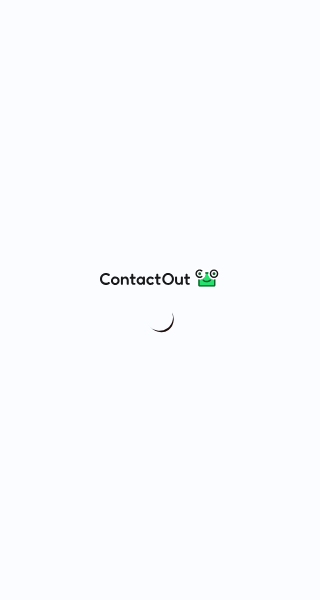 scroll, scrollTop: 0, scrollLeft: 0, axis: both 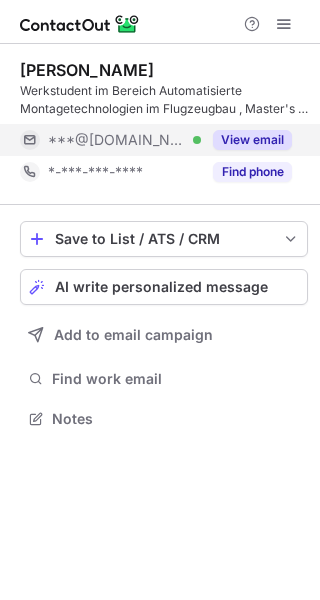 click on "View email" at bounding box center [252, 140] 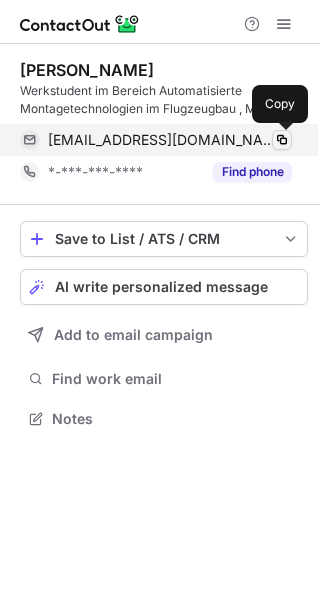 click at bounding box center (282, 140) 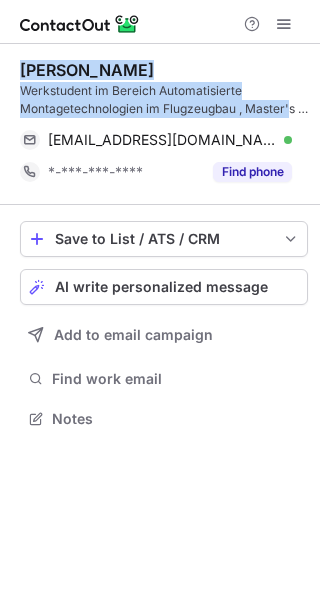 drag, startPoint x: 289, startPoint y: 107, endPoint x: 18, endPoint y: 70, distance: 273.51416 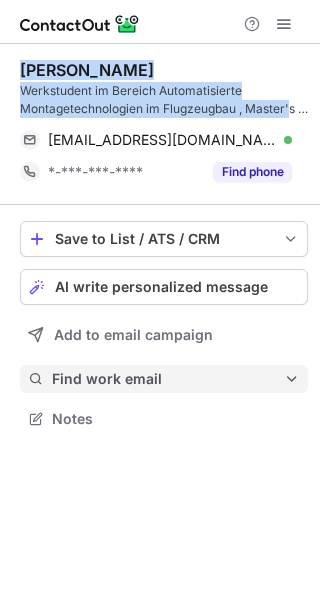 click on "Find work email" at bounding box center (168, 379) 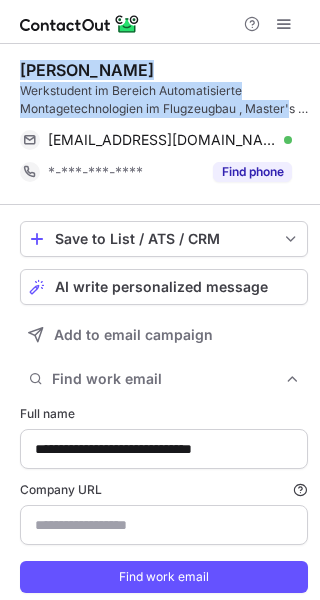 scroll, scrollTop: 10, scrollLeft: 10, axis: both 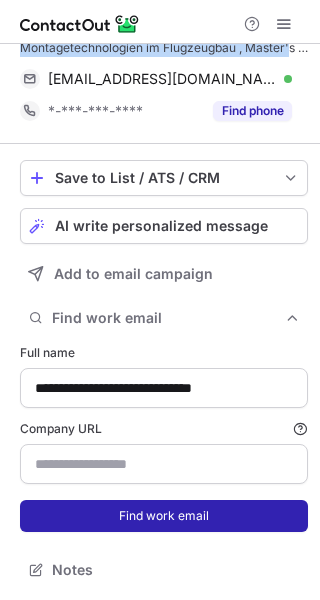 click on "Find work email" at bounding box center (164, 516) 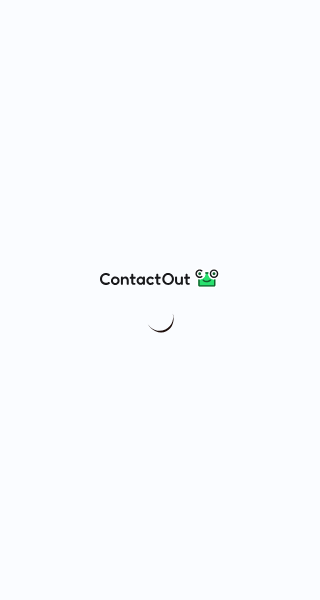 scroll, scrollTop: 0, scrollLeft: 0, axis: both 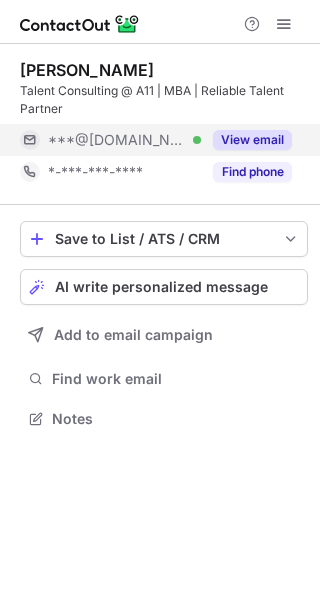 click on "View email" at bounding box center (252, 140) 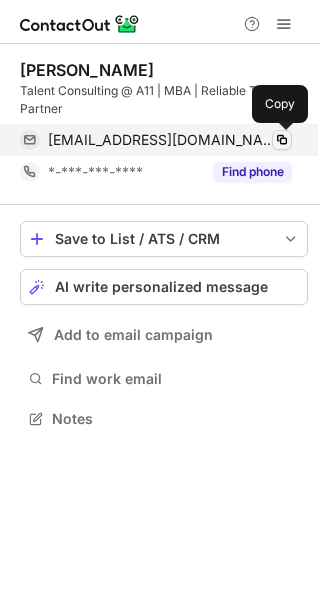 click at bounding box center [282, 140] 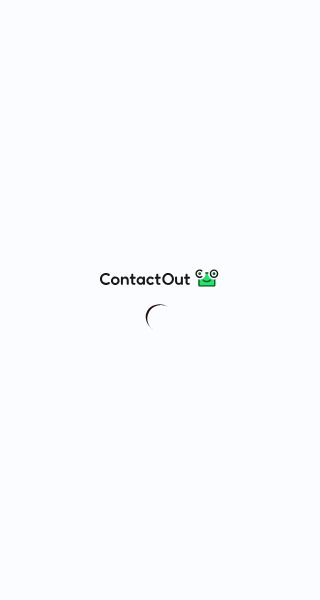 scroll, scrollTop: 0, scrollLeft: 0, axis: both 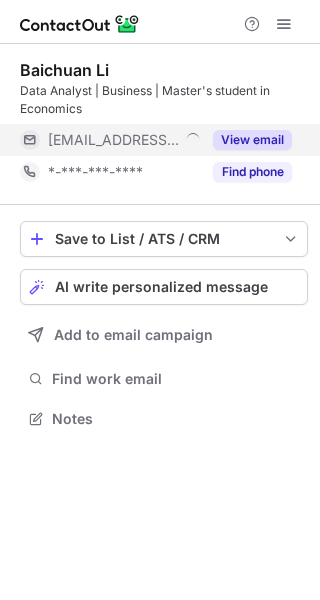 click on "View email" at bounding box center (252, 140) 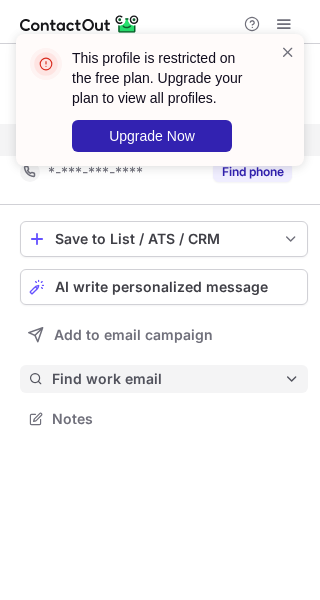 click on "Find work email" at bounding box center (168, 379) 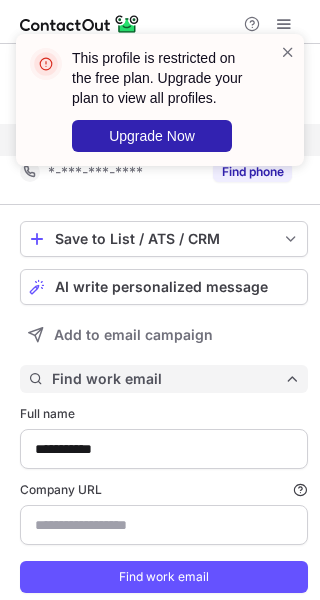 scroll, scrollTop: 61, scrollLeft: 0, axis: vertical 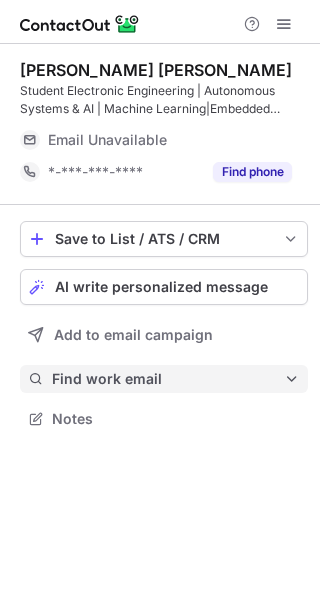 click on "Find work email" at bounding box center (168, 379) 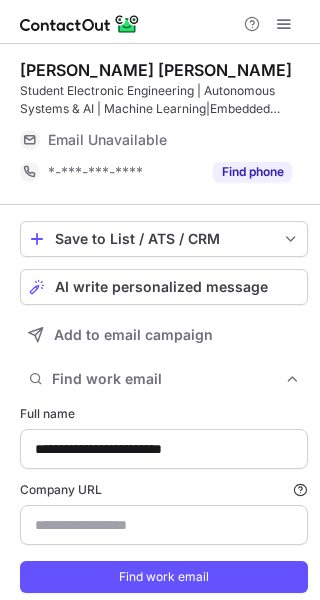scroll, scrollTop: 10, scrollLeft: 10, axis: both 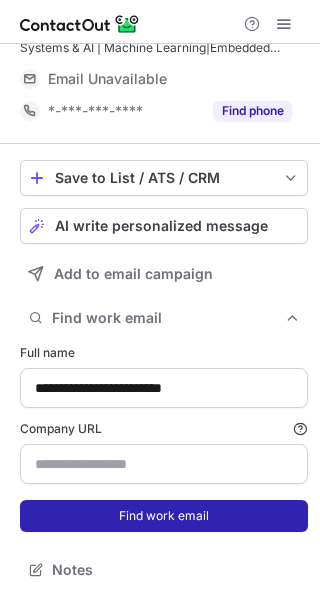 click on "Find work email" at bounding box center (164, 516) 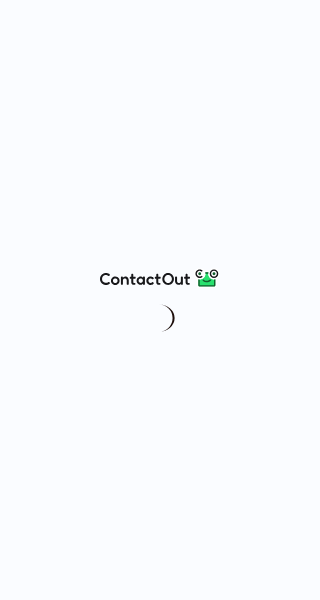 scroll, scrollTop: 0, scrollLeft: 0, axis: both 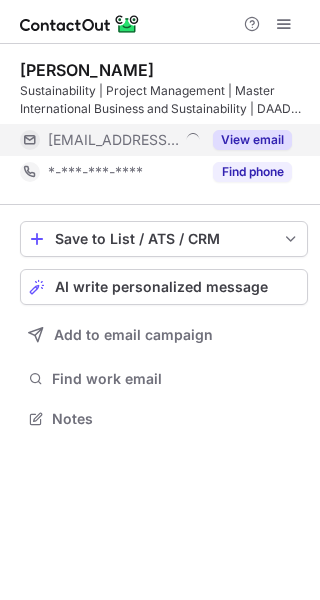 click on "View email" at bounding box center [252, 140] 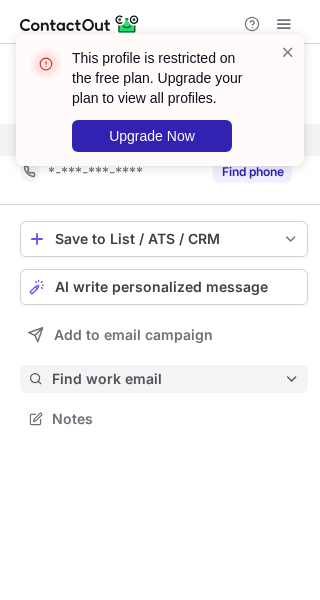 click on "Find work email" at bounding box center [168, 379] 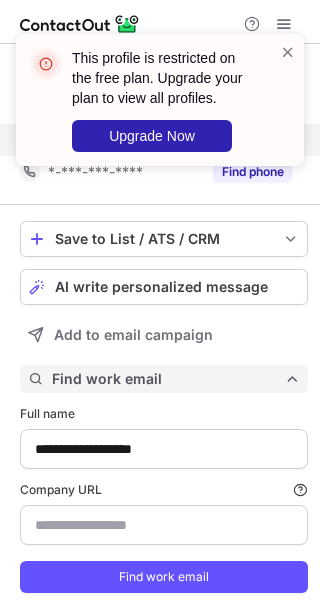 scroll, scrollTop: 10, scrollLeft: 10, axis: both 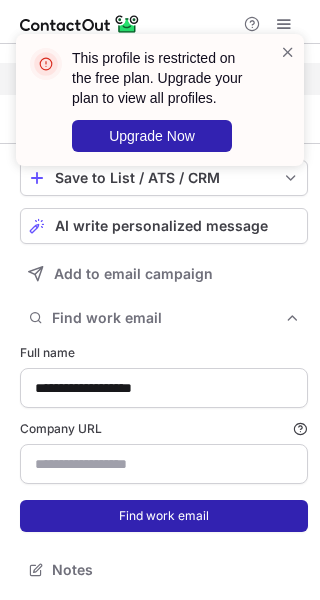 click on "Find work email" at bounding box center (164, 516) 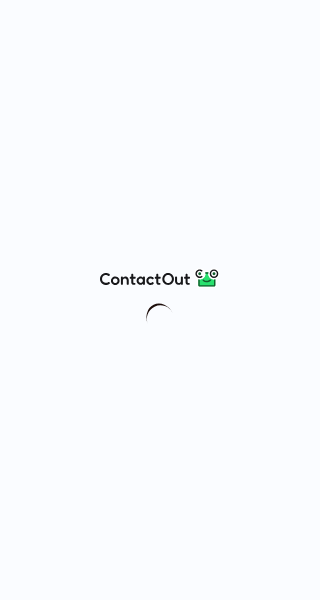 scroll, scrollTop: 0, scrollLeft: 0, axis: both 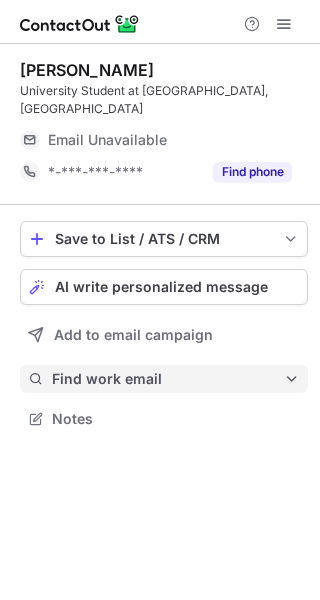 click on "Find work email" at bounding box center (168, 379) 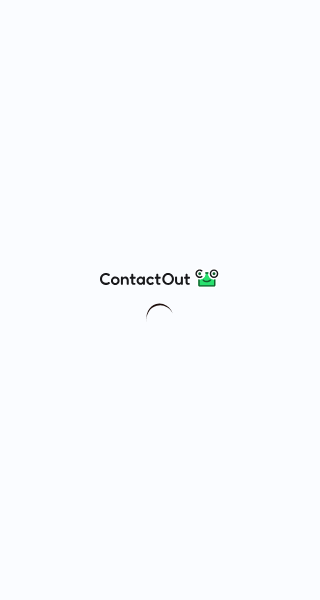 scroll, scrollTop: 0, scrollLeft: 0, axis: both 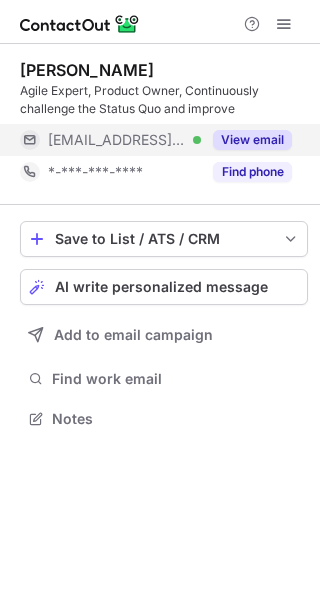 click on "View email" at bounding box center (252, 140) 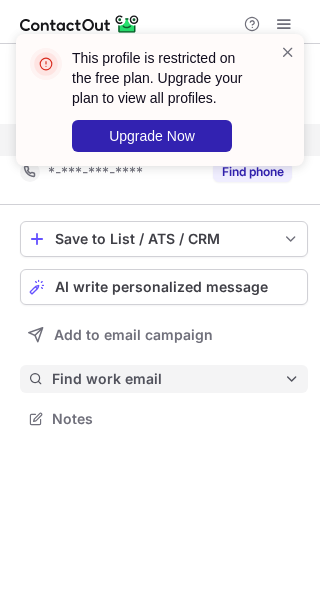 click on "Find work email" at bounding box center [168, 379] 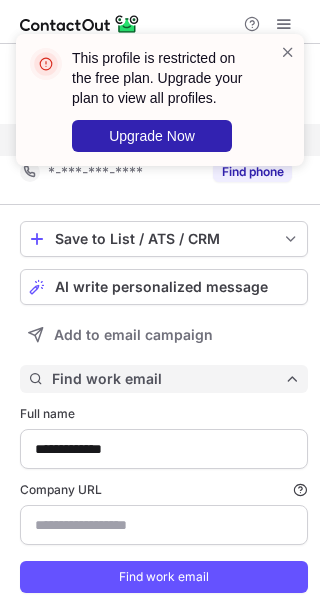 scroll, scrollTop: 10, scrollLeft: 10, axis: both 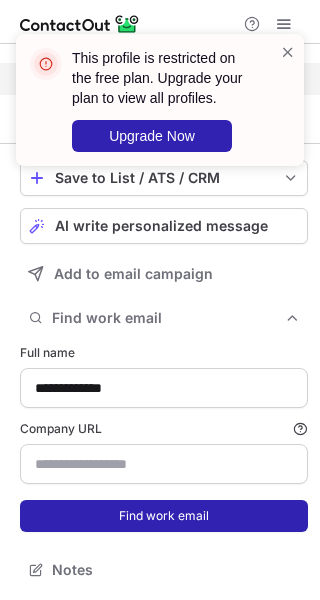 click on "Find work email" at bounding box center (164, 516) 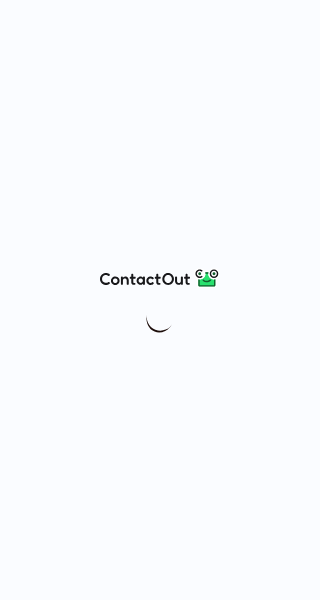 scroll, scrollTop: 0, scrollLeft: 0, axis: both 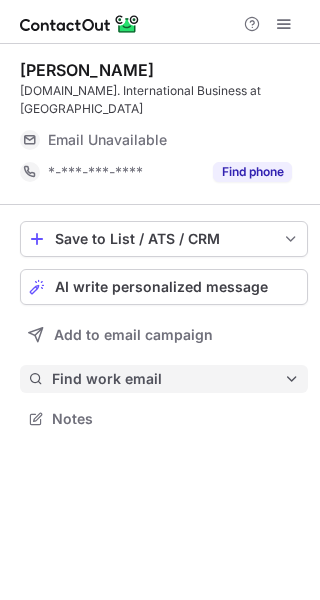 click on "Find work email" at bounding box center [168, 379] 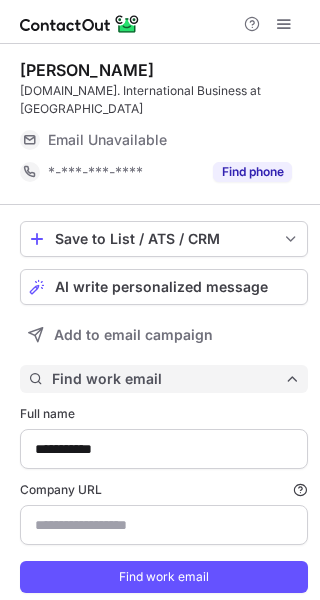 scroll, scrollTop: 10, scrollLeft: 10, axis: both 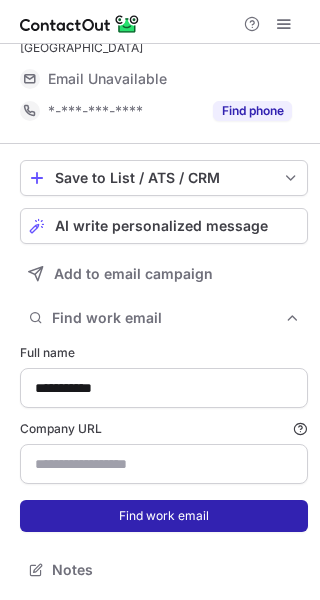 click on "Find work email" at bounding box center (164, 516) 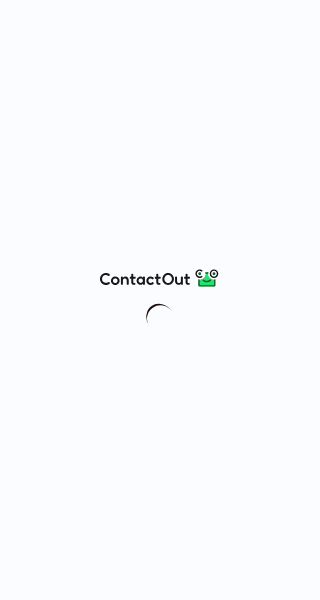 scroll, scrollTop: 0, scrollLeft: 0, axis: both 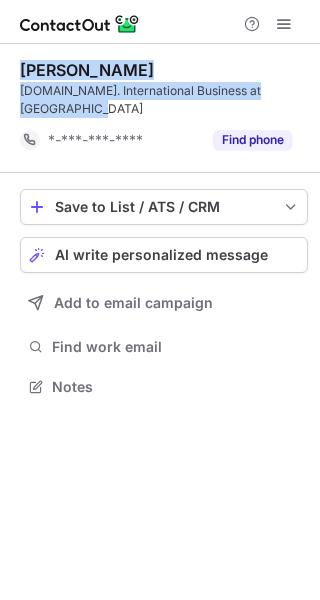 drag, startPoint x: 102, startPoint y: 112, endPoint x: 10, endPoint y: 74, distance: 99.53894 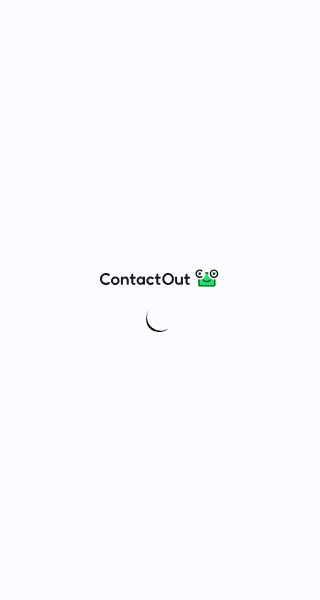 scroll, scrollTop: 0, scrollLeft: 0, axis: both 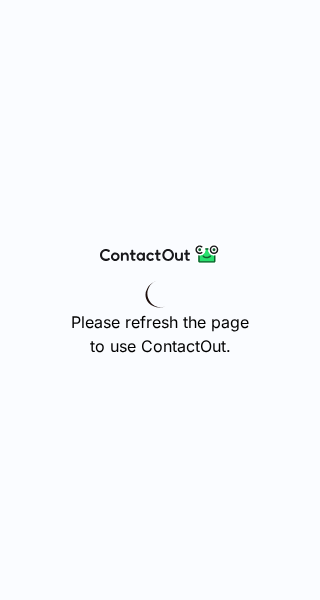 drag, startPoint x: 109, startPoint y: 184, endPoint x: -116, endPoint y: 132, distance: 230.93073 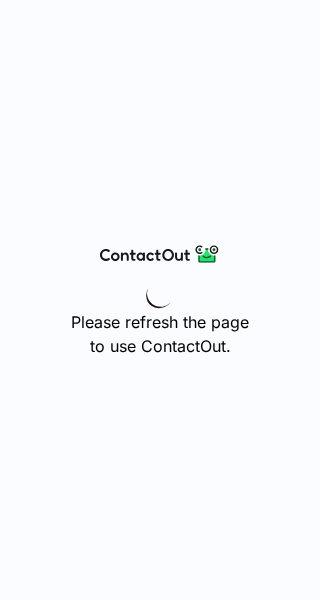 click on "Please refresh the page  to use ContactOut." at bounding box center [160, 300] 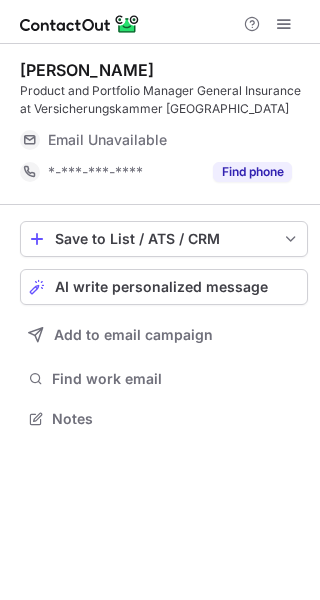 scroll, scrollTop: 0, scrollLeft: 0, axis: both 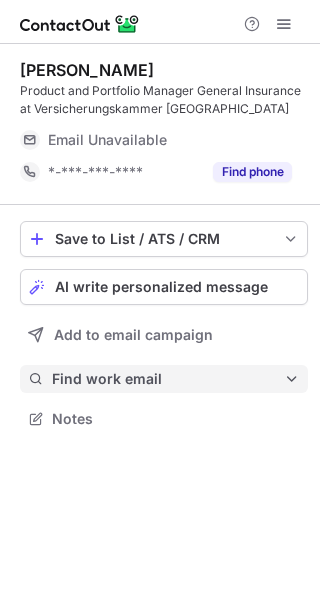 click on "Find work email" at bounding box center [168, 379] 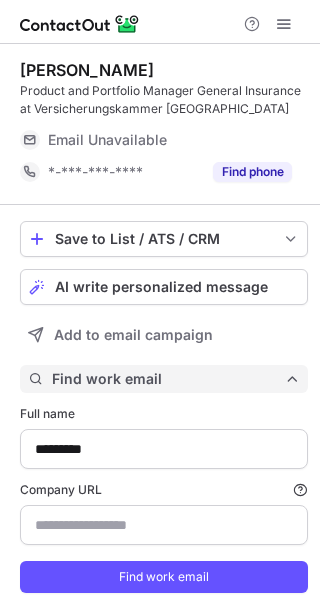 scroll, scrollTop: 10, scrollLeft: 10, axis: both 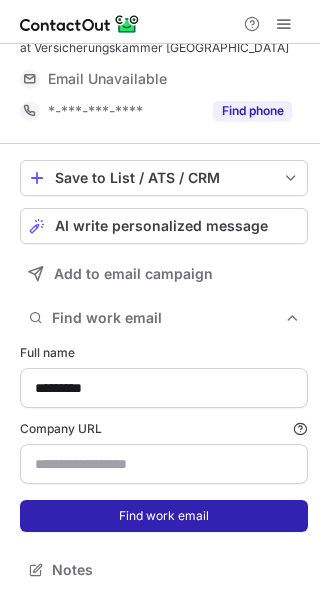 click on "Find work email" at bounding box center (164, 516) 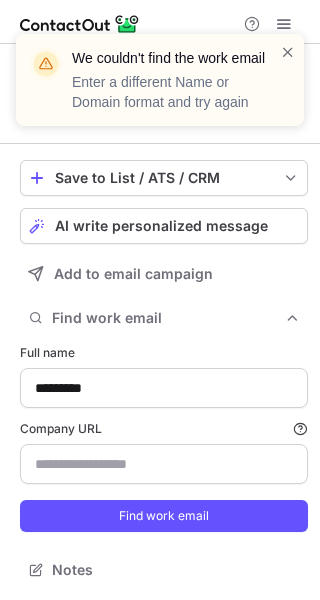 scroll, scrollTop: 585, scrollLeft: 306, axis: both 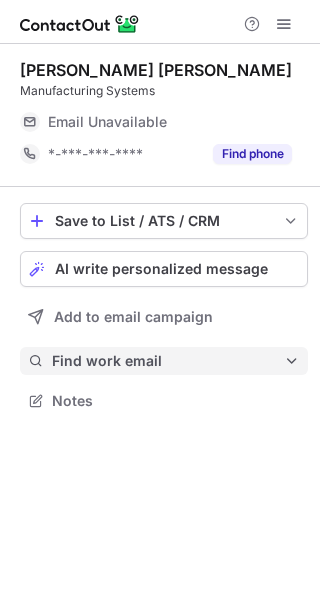 click on "Find work email" at bounding box center (168, 361) 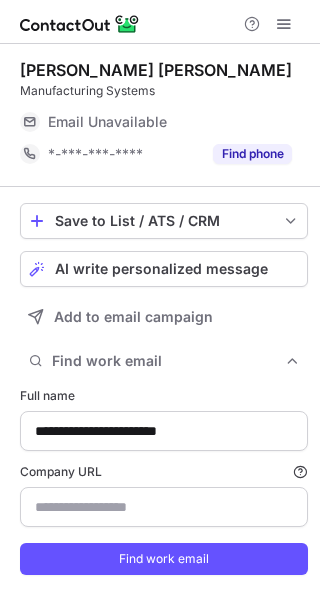 scroll, scrollTop: 43, scrollLeft: 0, axis: vertical 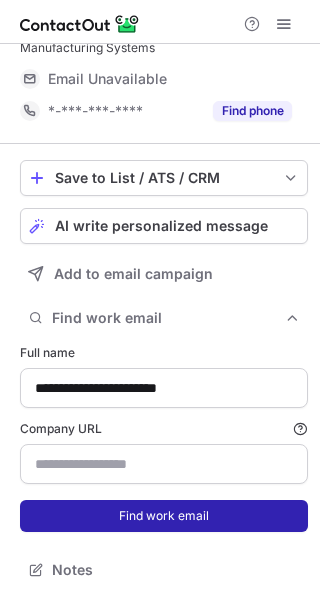 click on "Find work email" at bounding box center [164, 516] 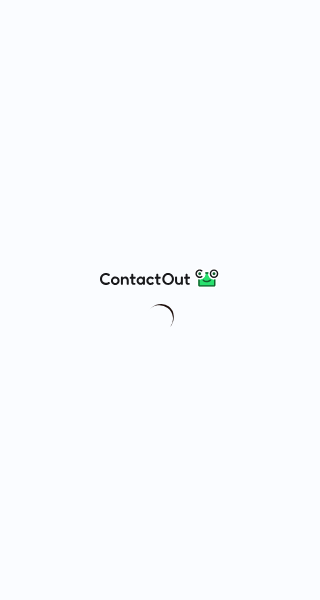 scroll, scrollTop: 0, scrollLeft: 0, axis: both 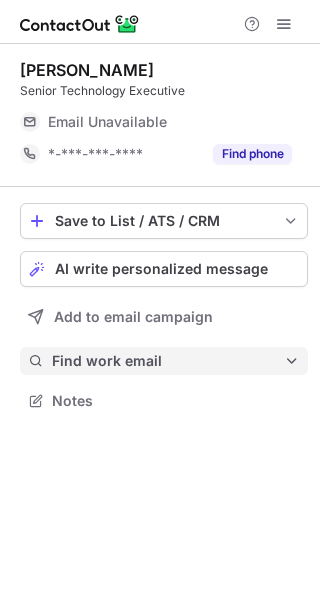 click on "Find work email" at bounding box center [168, 361] 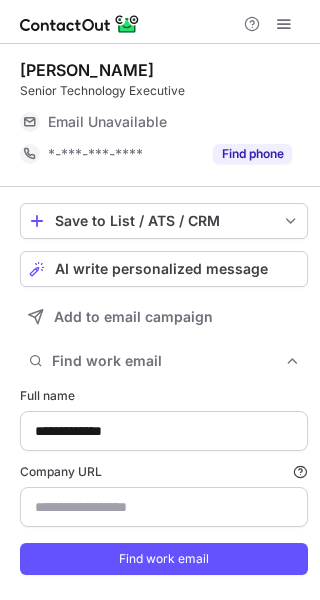 scroll, scrollTop: 43, scrollLeft: 0, axis: vertical 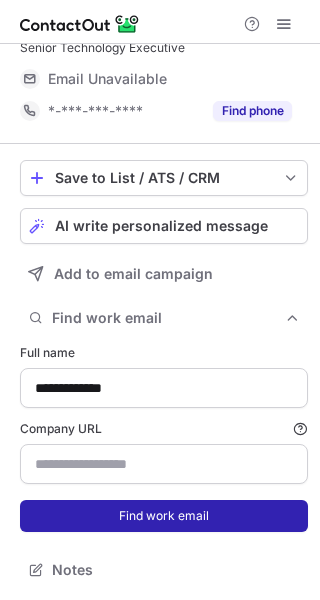 click on "Find work email" at bounding box center (164, 516) 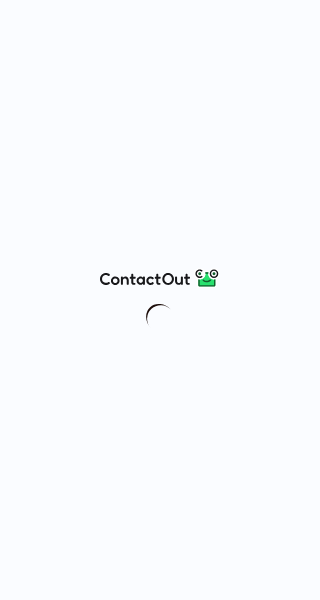 scroll, scrollTop: 0, scrollLeft: 0, axis: both 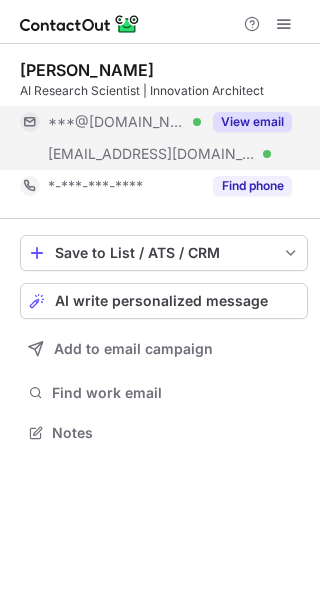 click on "View email" at bounding box center (246, 122) 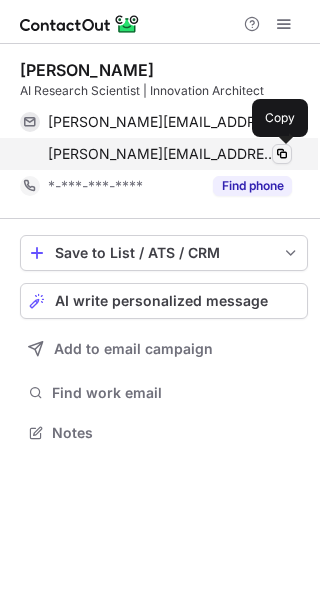 click at bounding box center [282, 154] 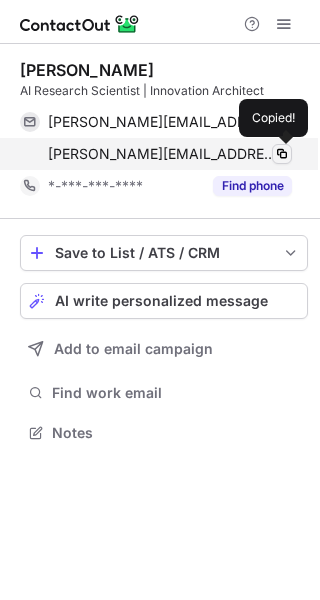 click at bounding box center [282, 154] 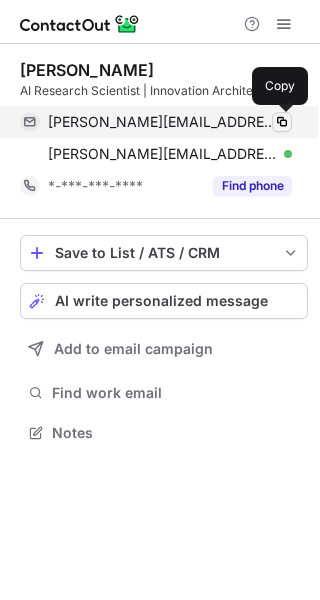 click at bounding box center (282, 122) 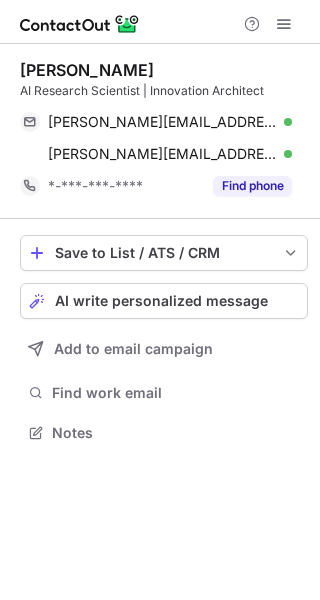 click on "AI Research Scientist | Innovation Architect" at bounding box center (164, 91) 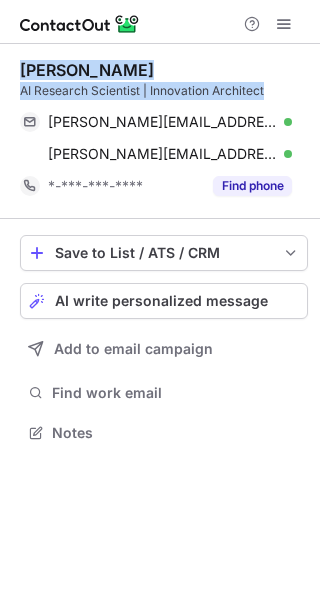 drag, startPoint x: 268, startPoint y: 91, endPoint x: 18, endPoint y: 75, distance: 250.51147 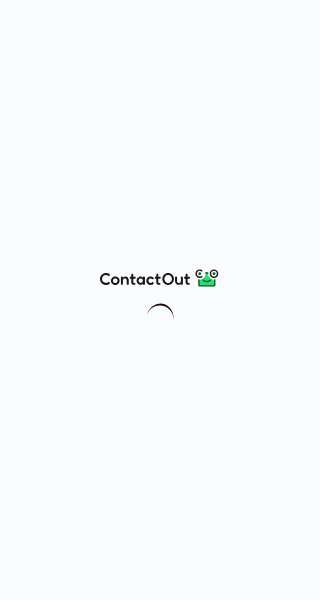 scroll, scrollTop: 0, scrollLeft: 0, axis: both 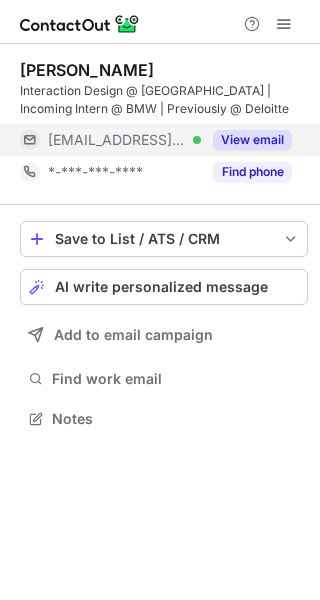 click on "View email" at bounding box center (252, 140) 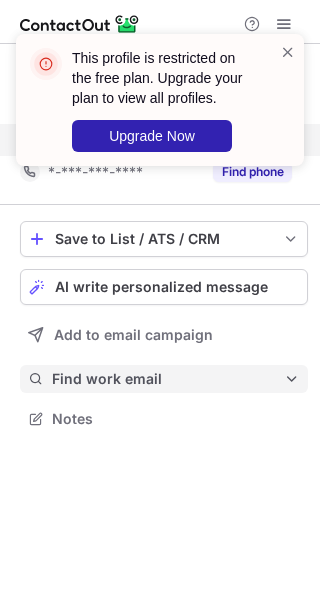drag, startPoint x: 83, startPoint y: 369, endPoint x: 185, endPoint y: 391, distance: 104.34558 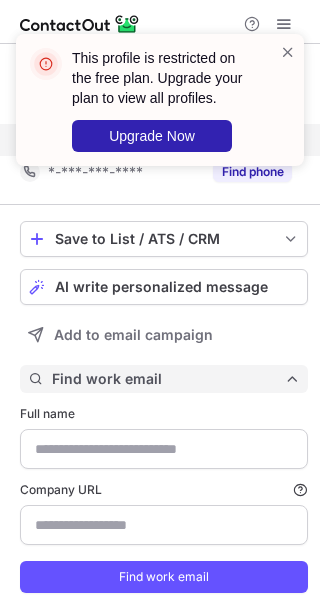 type on "**********" 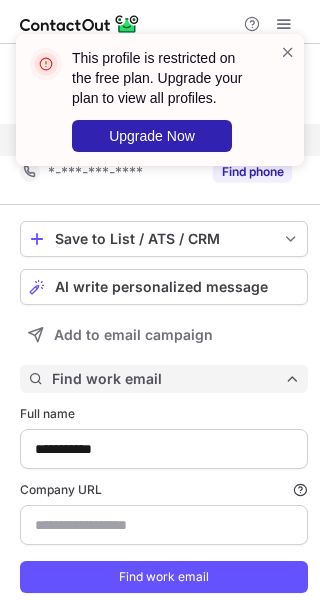 scroll, scrollTop: 10, scrollLeft: 10, axis: both 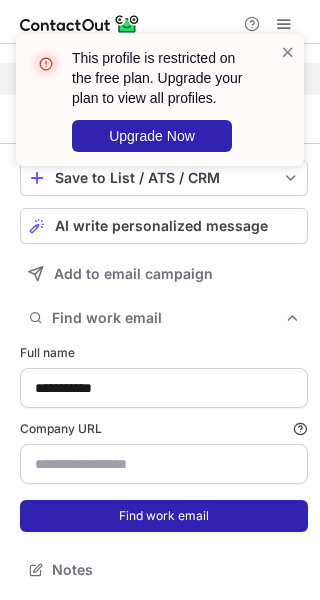 click on "Find work email" at bounding box center (164, 516) 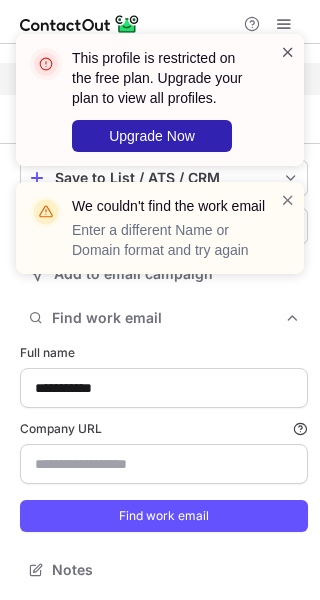 click at bounding box center [288, 52] 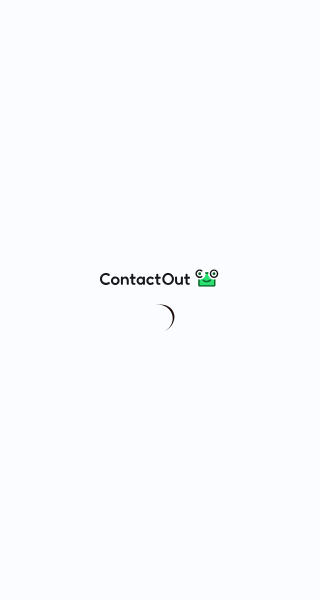 scroll, scrollTop: 0, scrollLeft: 0, axis: both 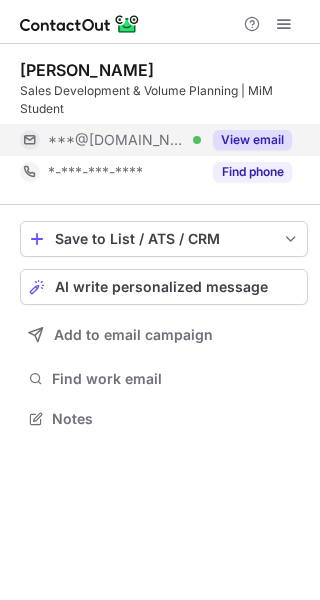 click on "View email" at bounding box center [252, 140] 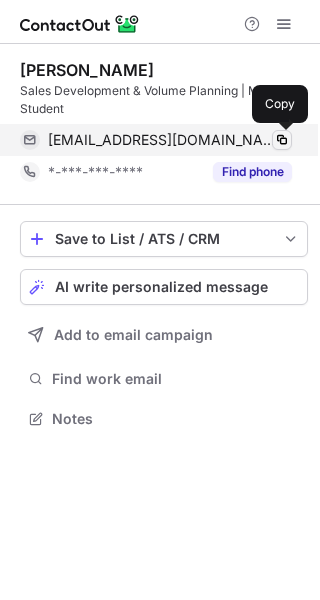 click at bounding box center [282, 140] 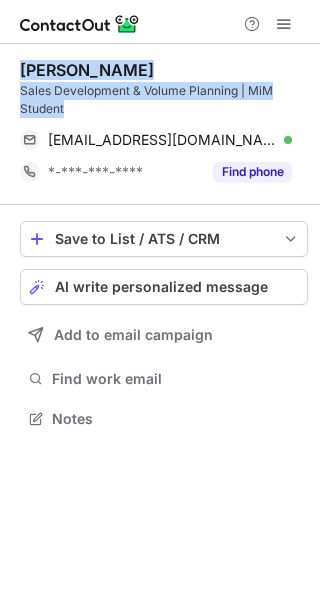 drag, startPoint x: 97, startPoint y: 102, endPoint x: 16, endPoint y: 62, distance: 90.33826 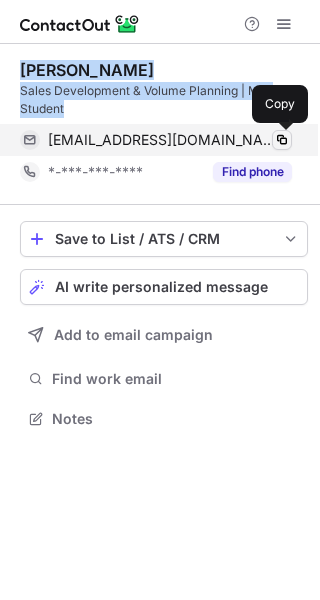 click at bounding box center (282, 140) 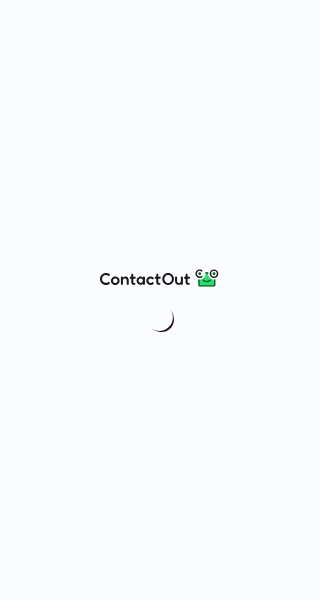 scroll, scrollTop: 0, scrollLeft: 0, axis: both 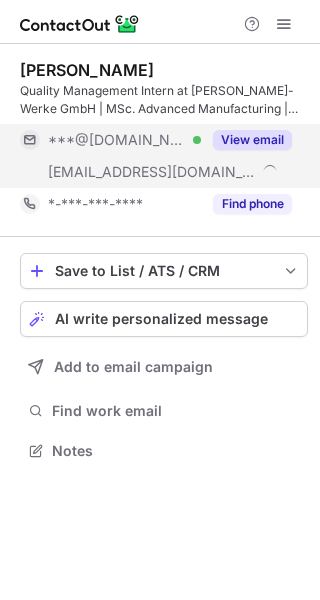 click on "View email" at bounding box center (252, 140) 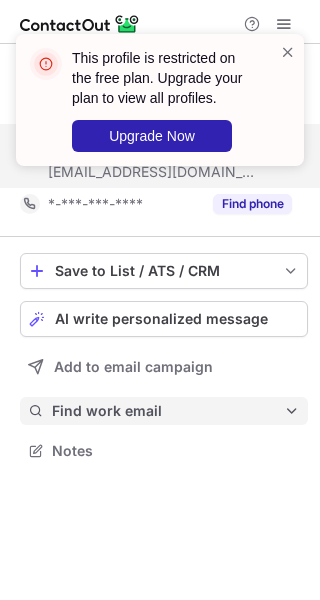 click on "Find work email" at bounding box center (164, 411) 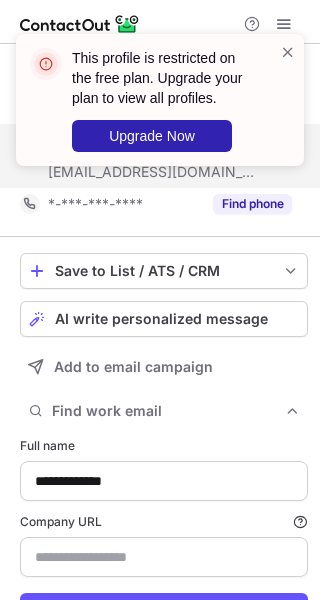 scroll, scrollTop: 93, scrollLeft: 0, axis: vertical 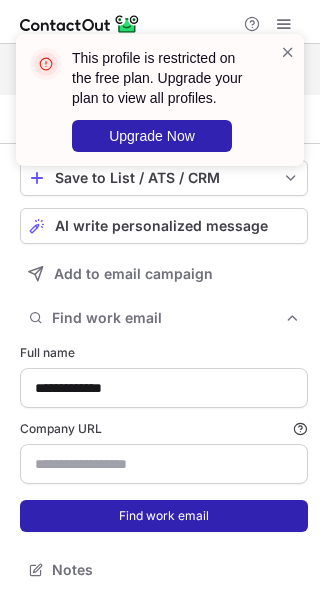click on "Find work email" at bounding box center (164, 516) 